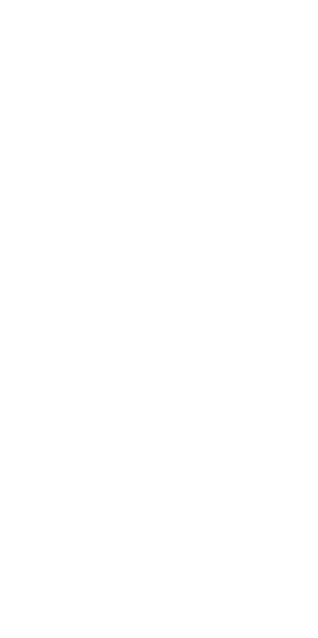 scroll, scrollTop: 0, scrollLeft: 0, axis: both 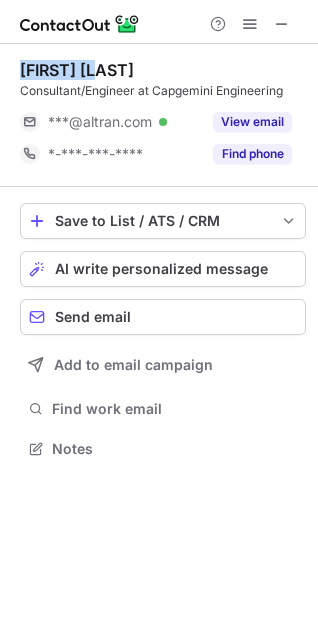 drag, startPoint x: 109, startPoint y: 66, endPoint x: 24, endPoint y: 65, distance: 85.00588 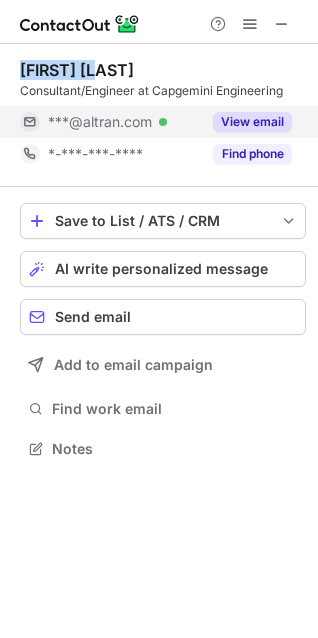 click on "View email" at bounding box center [252, 122] 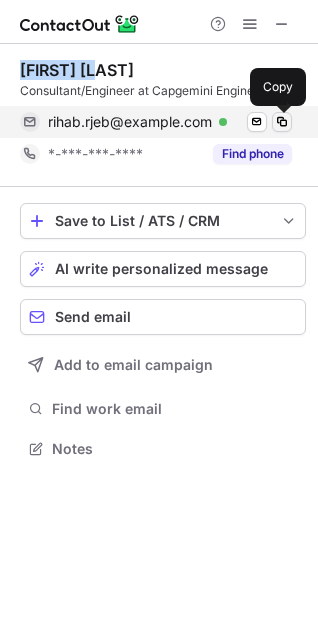 click at bounding box center (282, 122) 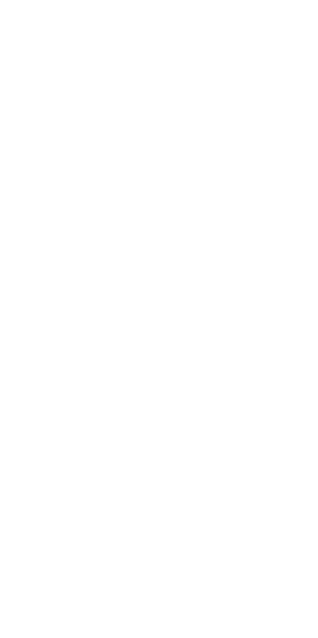 scroll, scrollTop: 0, scrollLeft: 0, axis: both 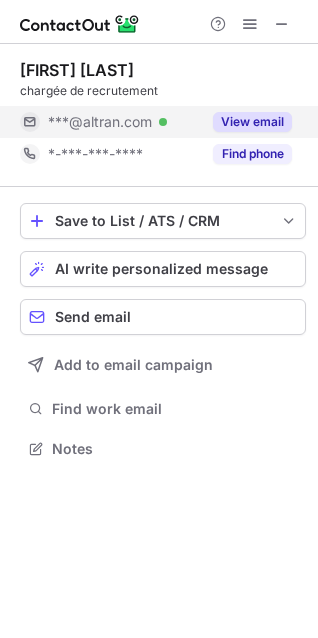click on "View email" at bounding box center (252, 122) 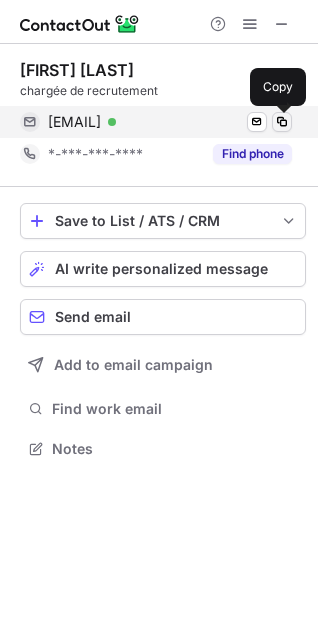 click at bounding box center [282, 122] 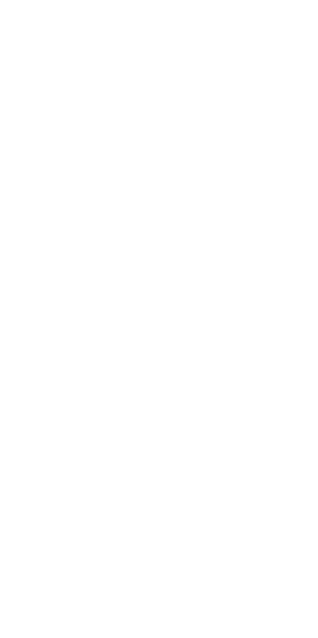 scroll, scrollTop: 0, scrollLeft: 0, axis: both 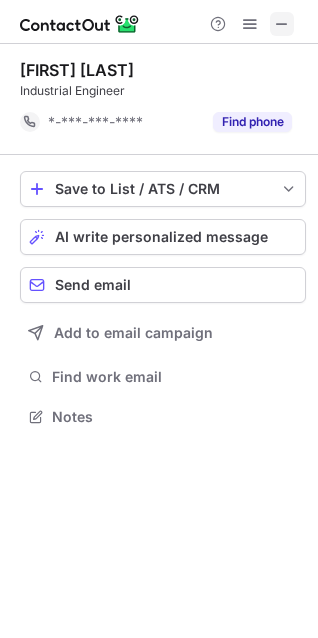 click at bounding box center [282, 24] 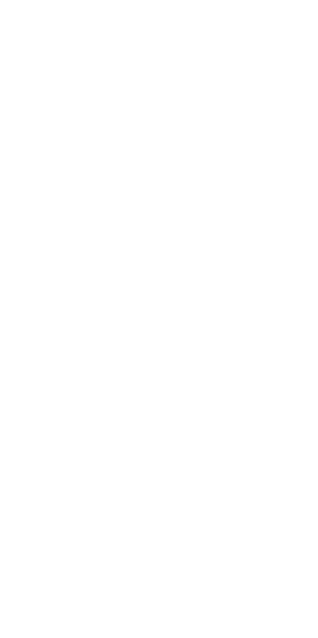 scroll, scrollTop: 0, scrollLeft: 0, axis: both 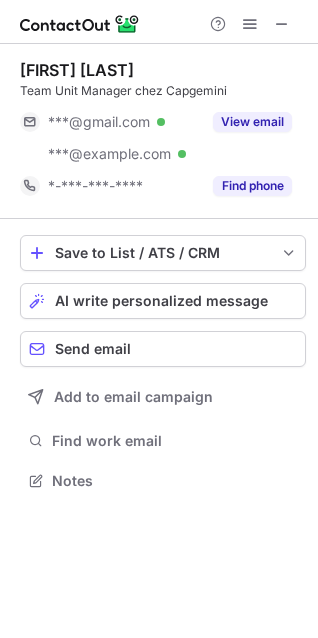 drag, startPoint x: 151, startPoint y: 65, endPoint x: 5, endPoint y: 71, distance: 146.12323 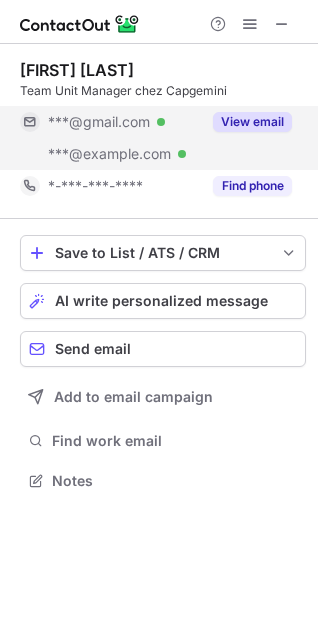 click on "View email" at bounding box center [252, 122] 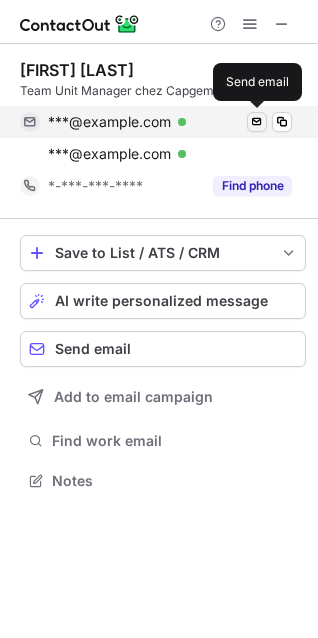 click at bounding box center [257, 122] 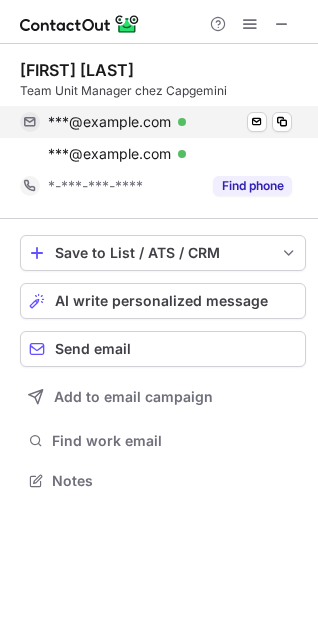 click at bounding box center (282, 122) 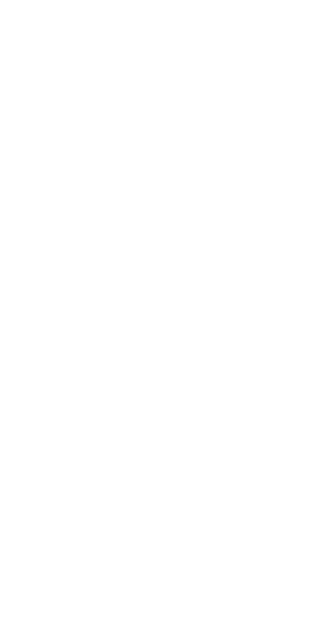 scroll, scrollTop: 0, scrollLeft: 0, axis: both 